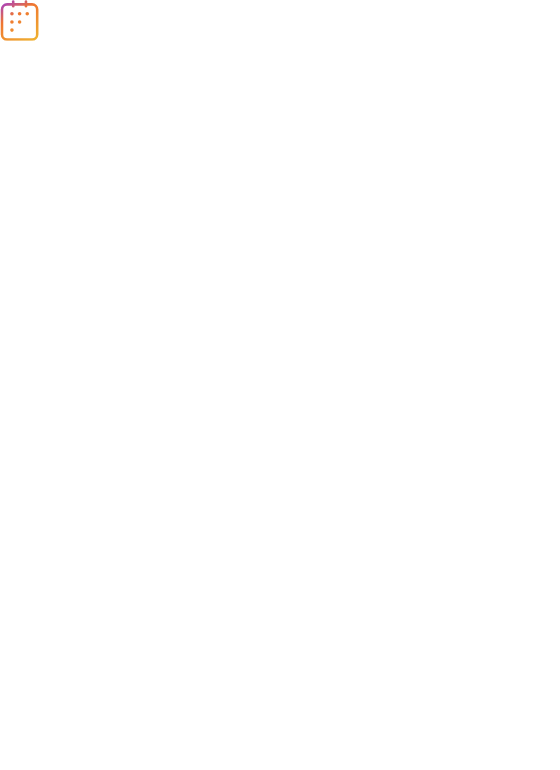 scroll, scrollTop: 0, scrollLeft: 0, axis: both 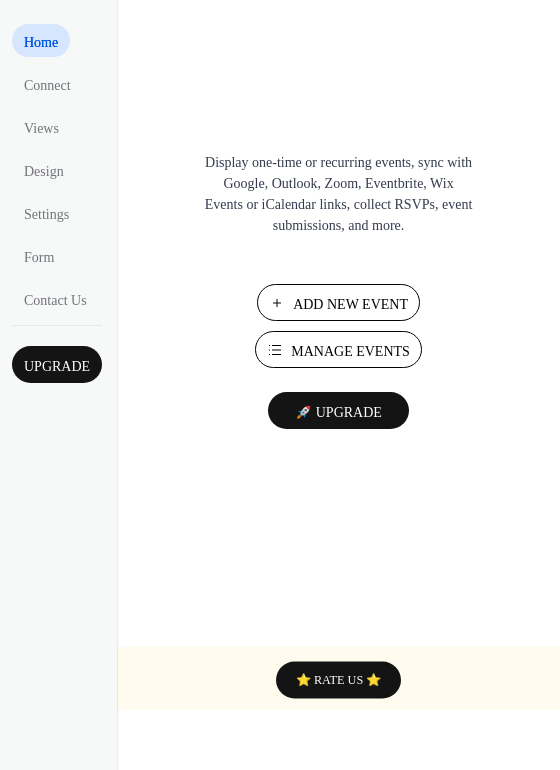 click on "Manage Events" at bounding box center (350, 351) 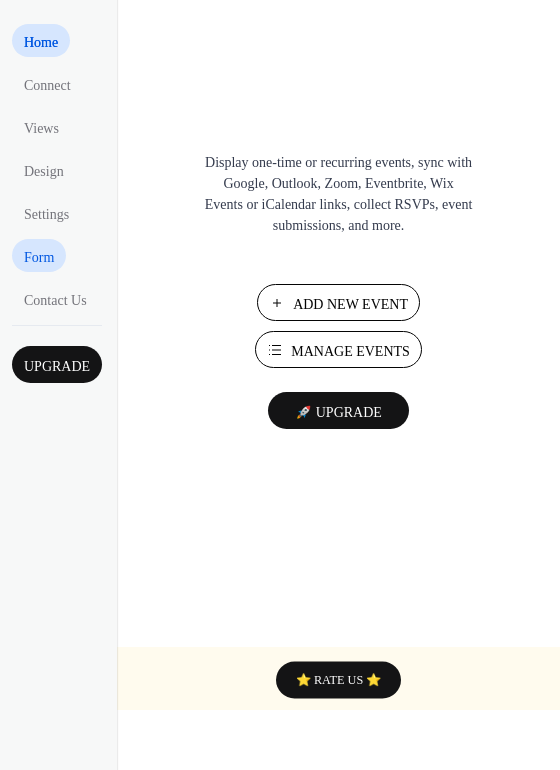 click on "Form" at bounding box center (39, 257) 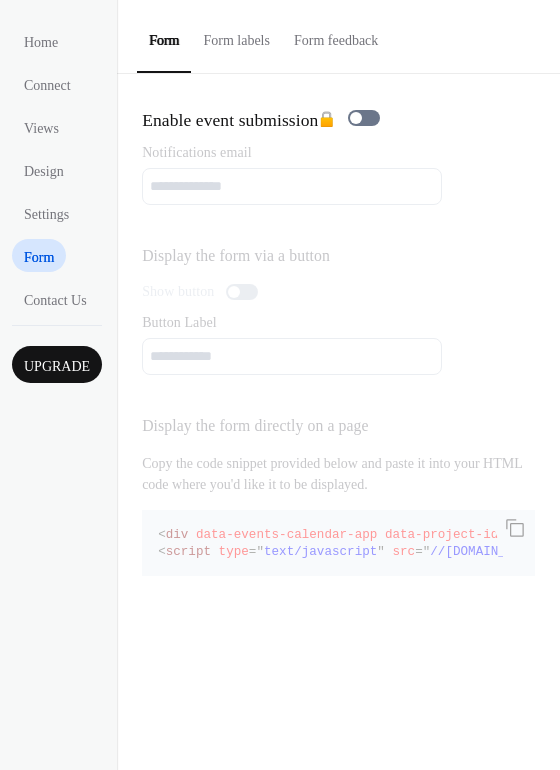 click on "Form labels" at bounding box center [236, 35] 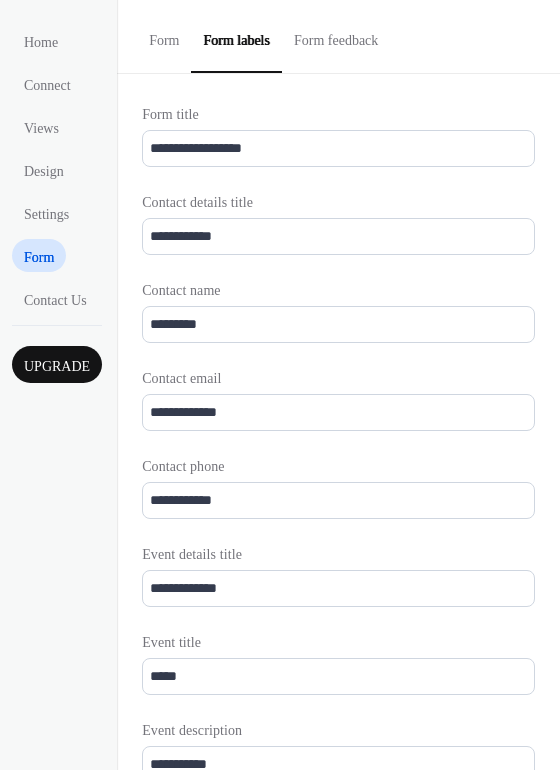 click on "Form feedback" at bounding box center (336, 35) 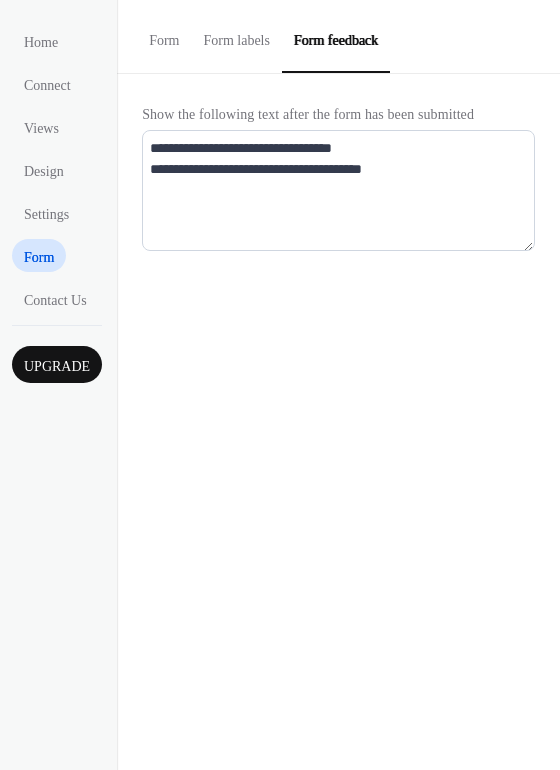 click on "Form labels" at bounding box center [236, 35] 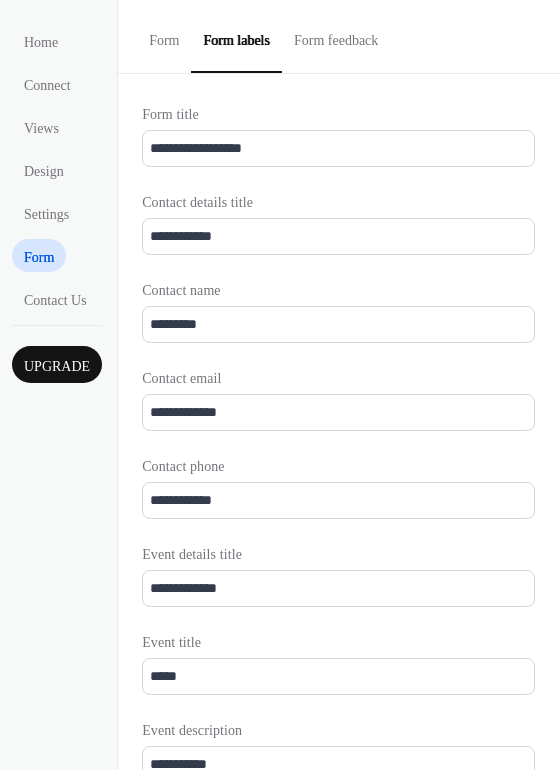 scroll, scrollTop: 3, scrollLeft: 0, axis: vertical 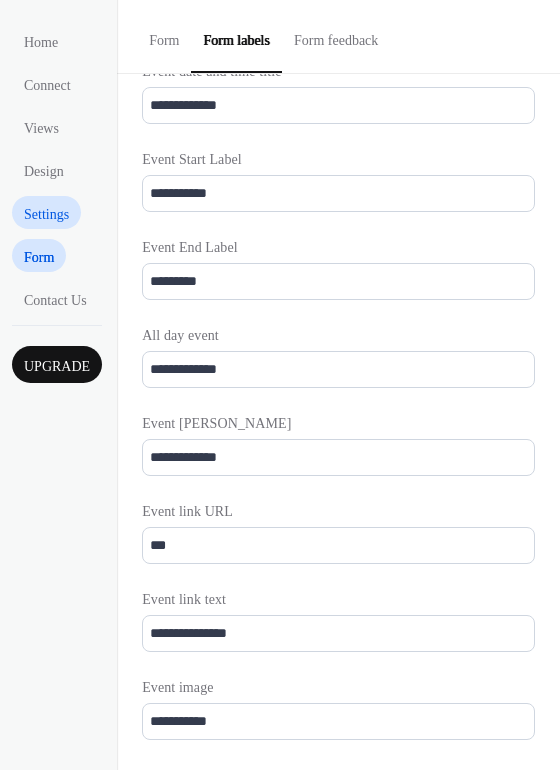 click on "Settings" at bounding box center [46, 214] 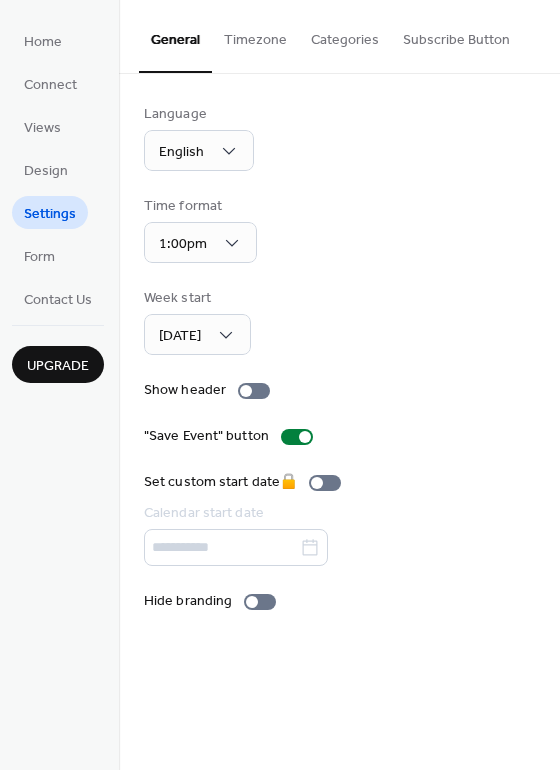 click on "Timezone" at bounding box center (255, 35) 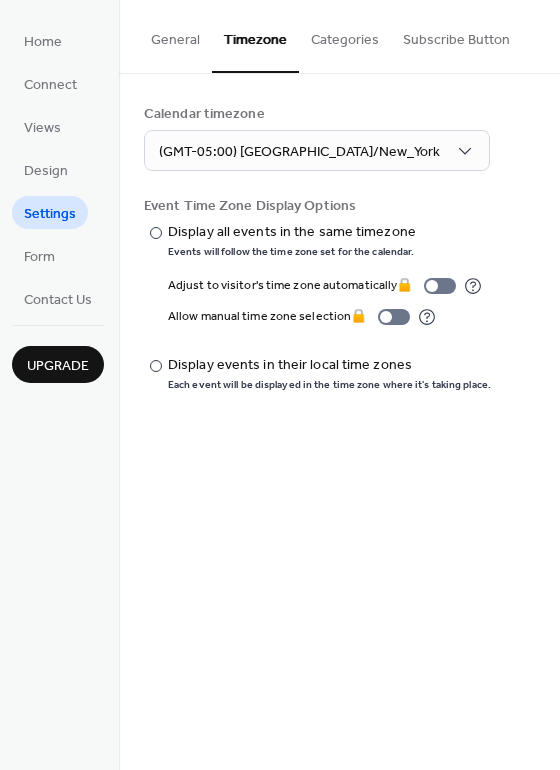 click on "Categories" at bounding box center [345, 35] 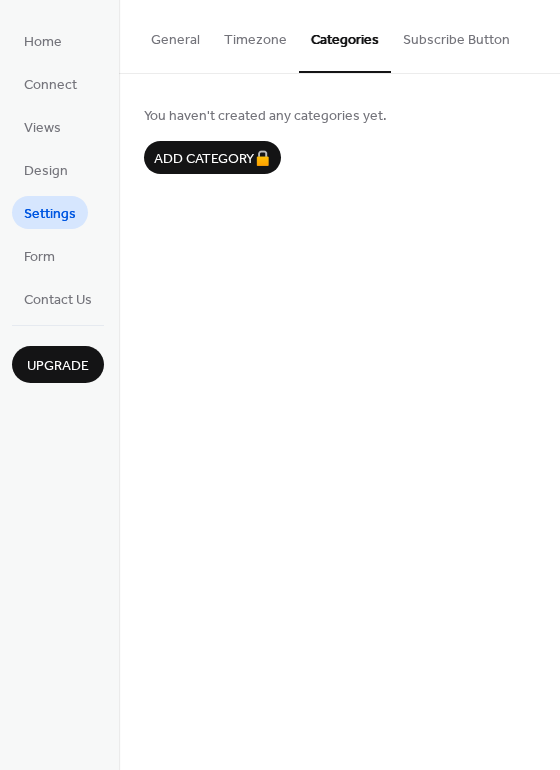 click on "Subscribe Button" at bounding box center [456, 35] 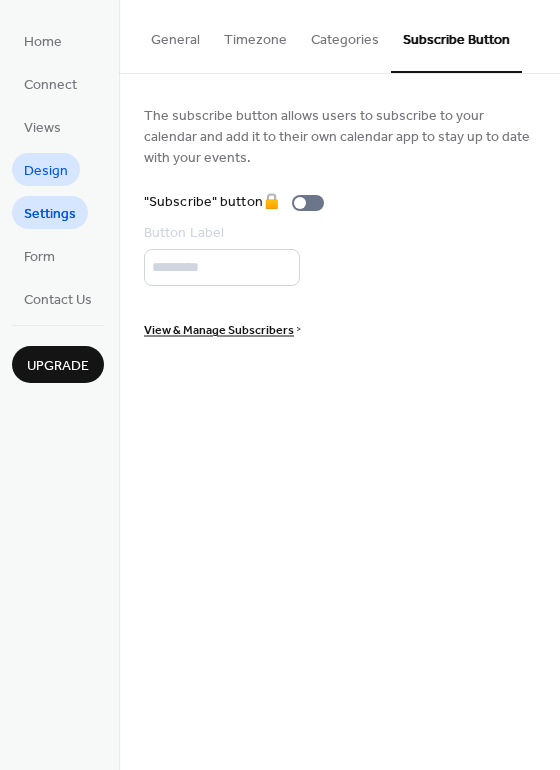 click on "Design" at bounding box center (46, 171) 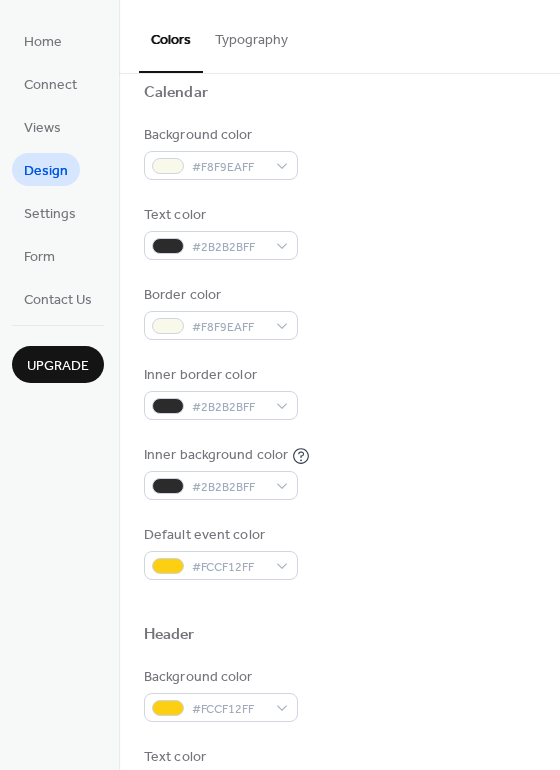 scroll, scrollTop: 0, scrollLeft: 0, axis: both 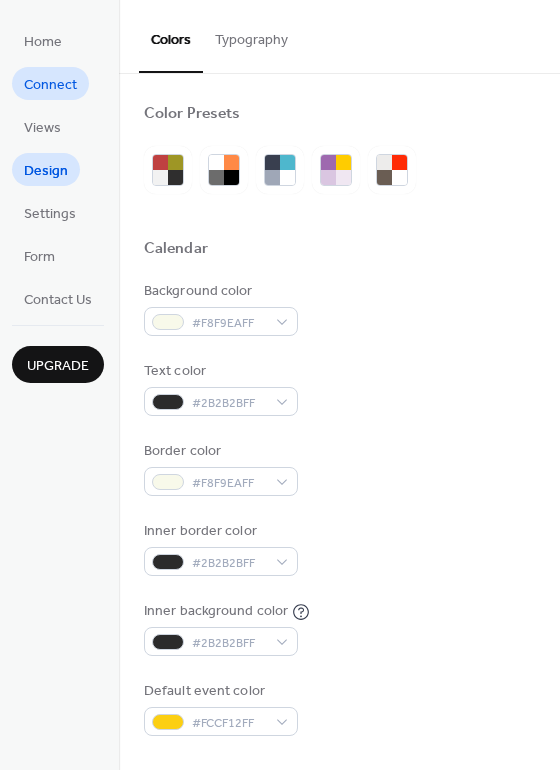 click on "Connect" at bounding box center (50, 85) 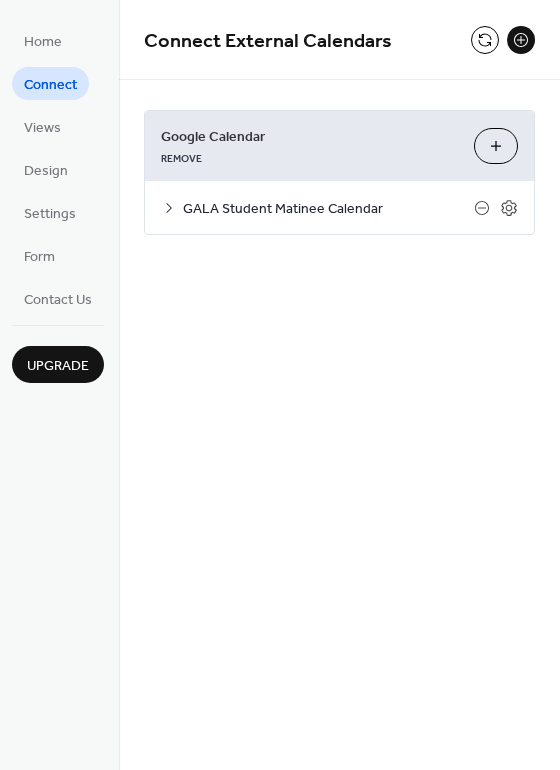 click on "GALA Student Matinee Calendar" at bounding box center (328, 209) 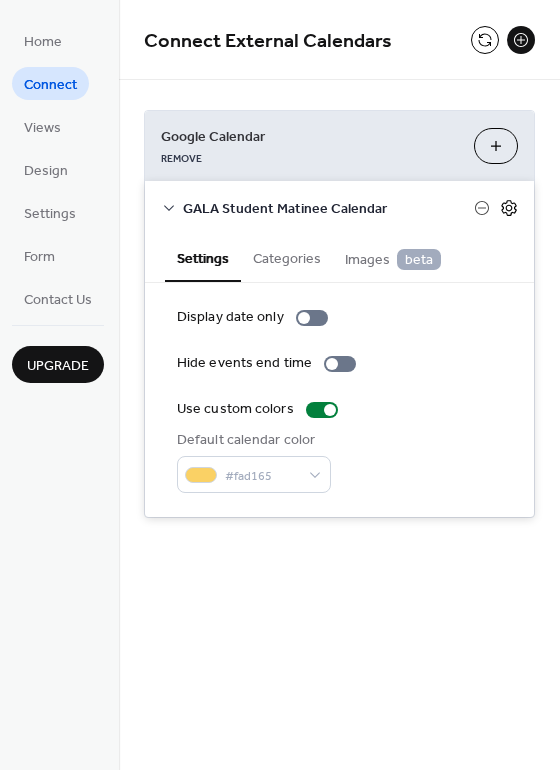 click 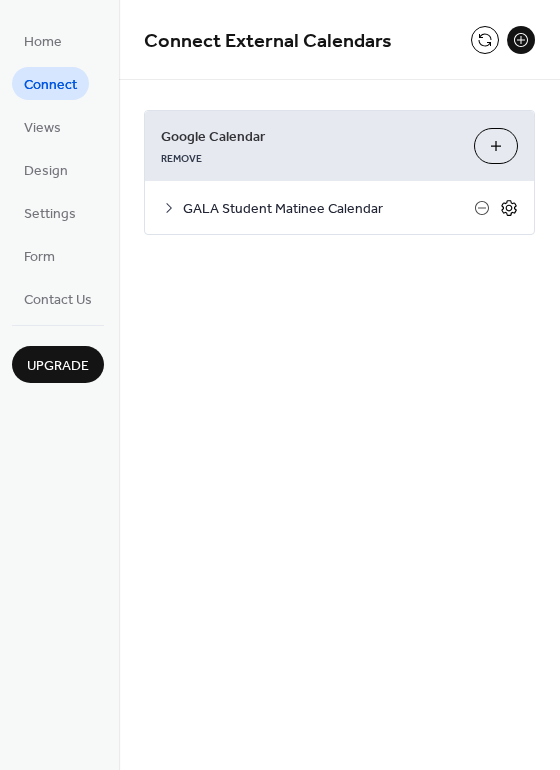 click 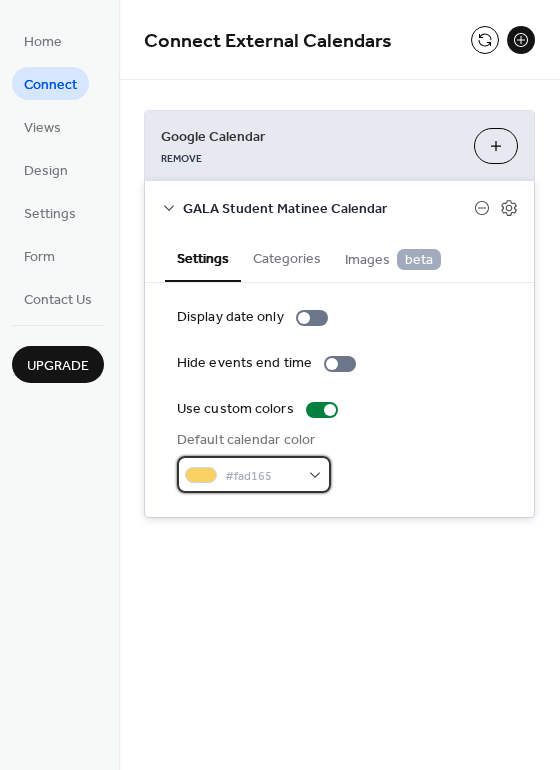 click on "#fad165" at bounding box center [262, 476] 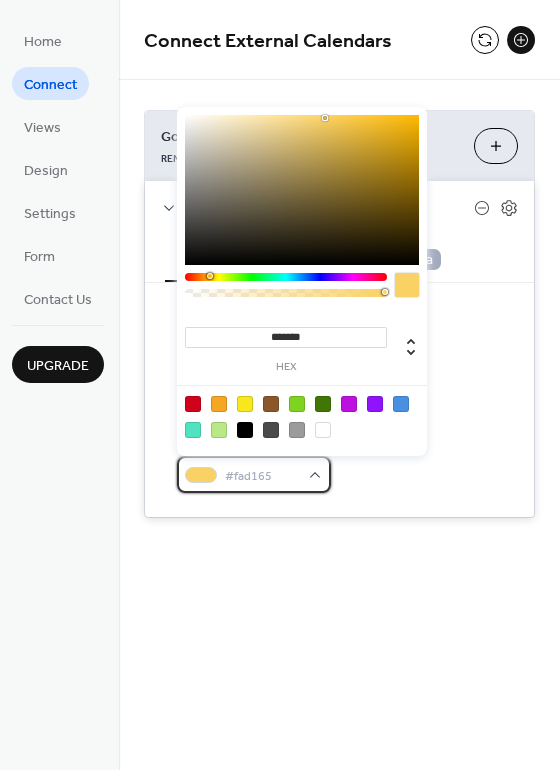 click on "#fad165" at bounding box center [262, 476] 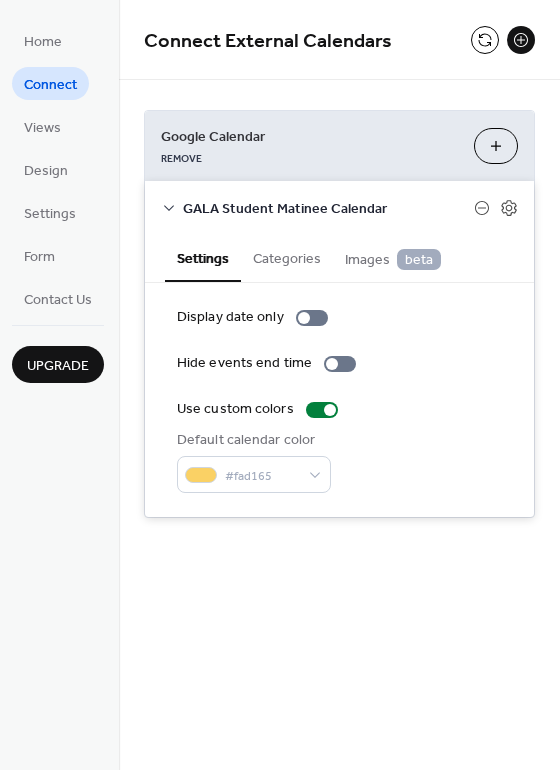 click on "Default calendar color #fad165" at bounding box center (339, 461) 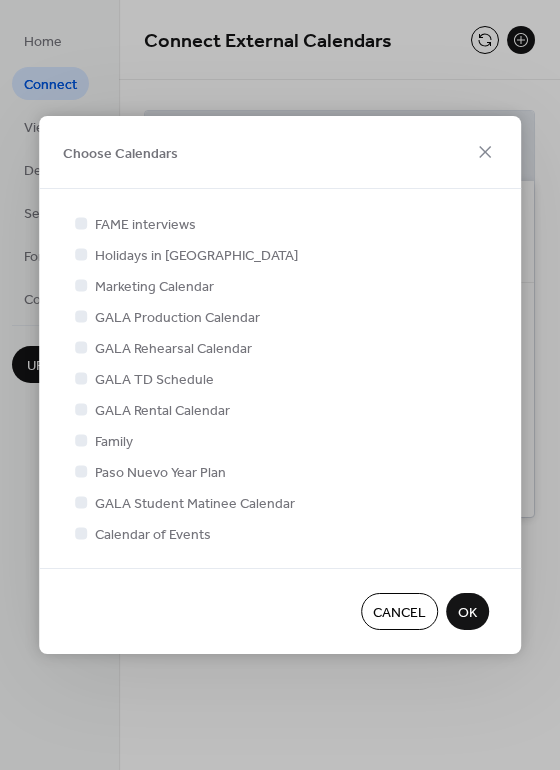 click on "OK" at bounding box center (467, 613) 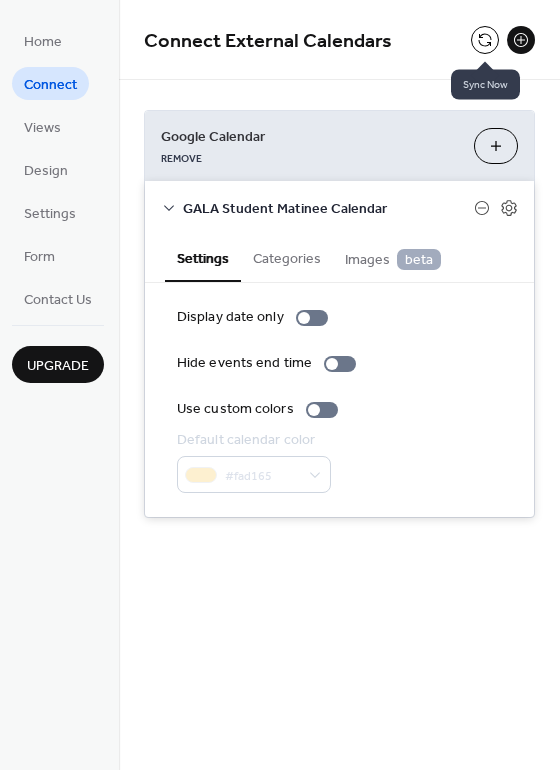 click at bounding box center [485, 40] 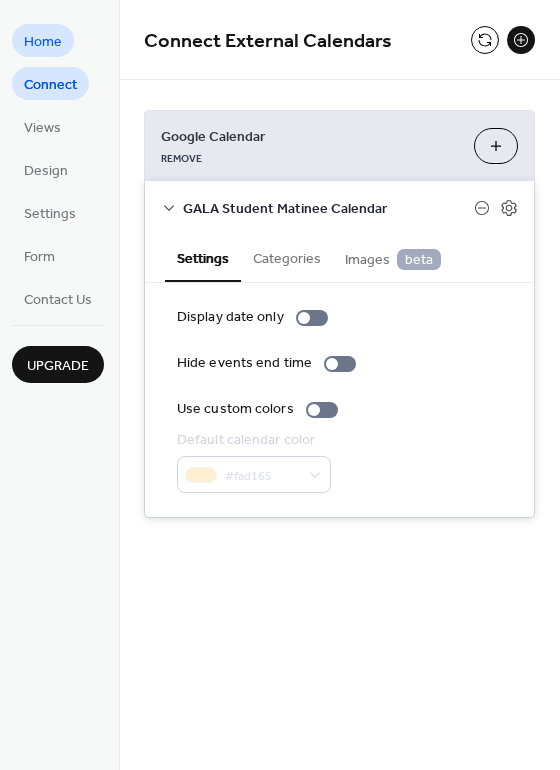 click on "Home" at bounding box center [43, 42] 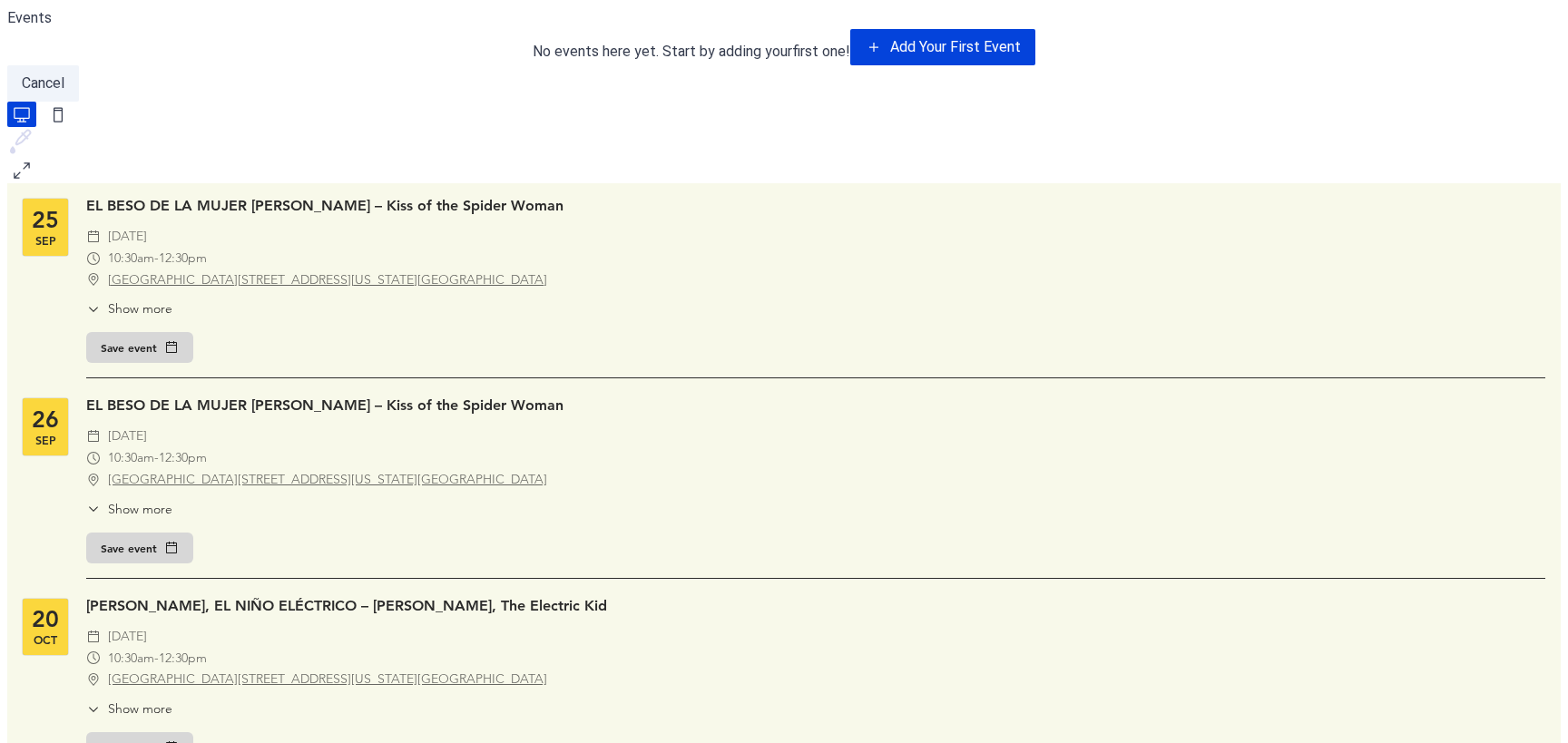 scroll, scrollTop: 0, scrollLeft: 0, axis: both 